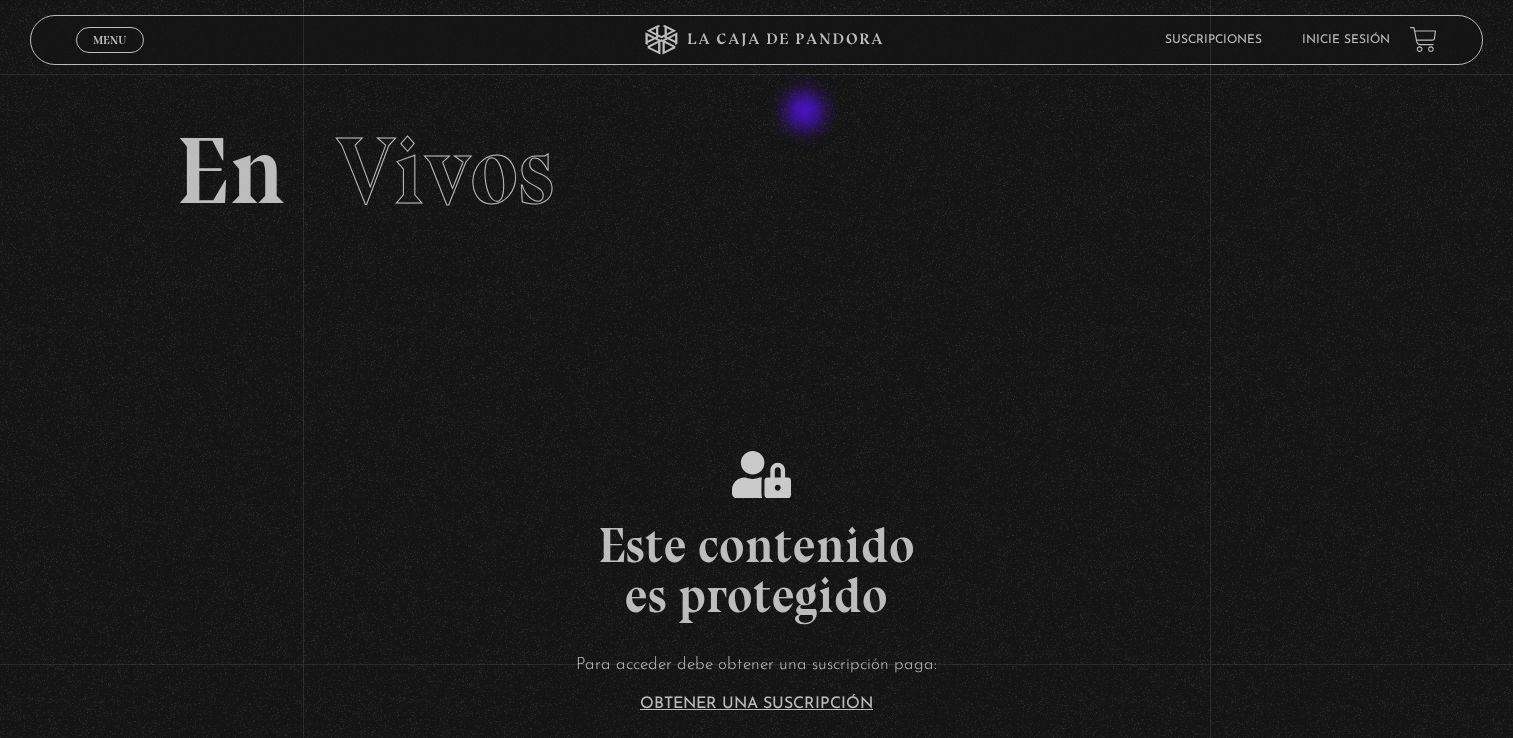 scroll, scrollTop: 0, scrollLeft: 0, axis: both 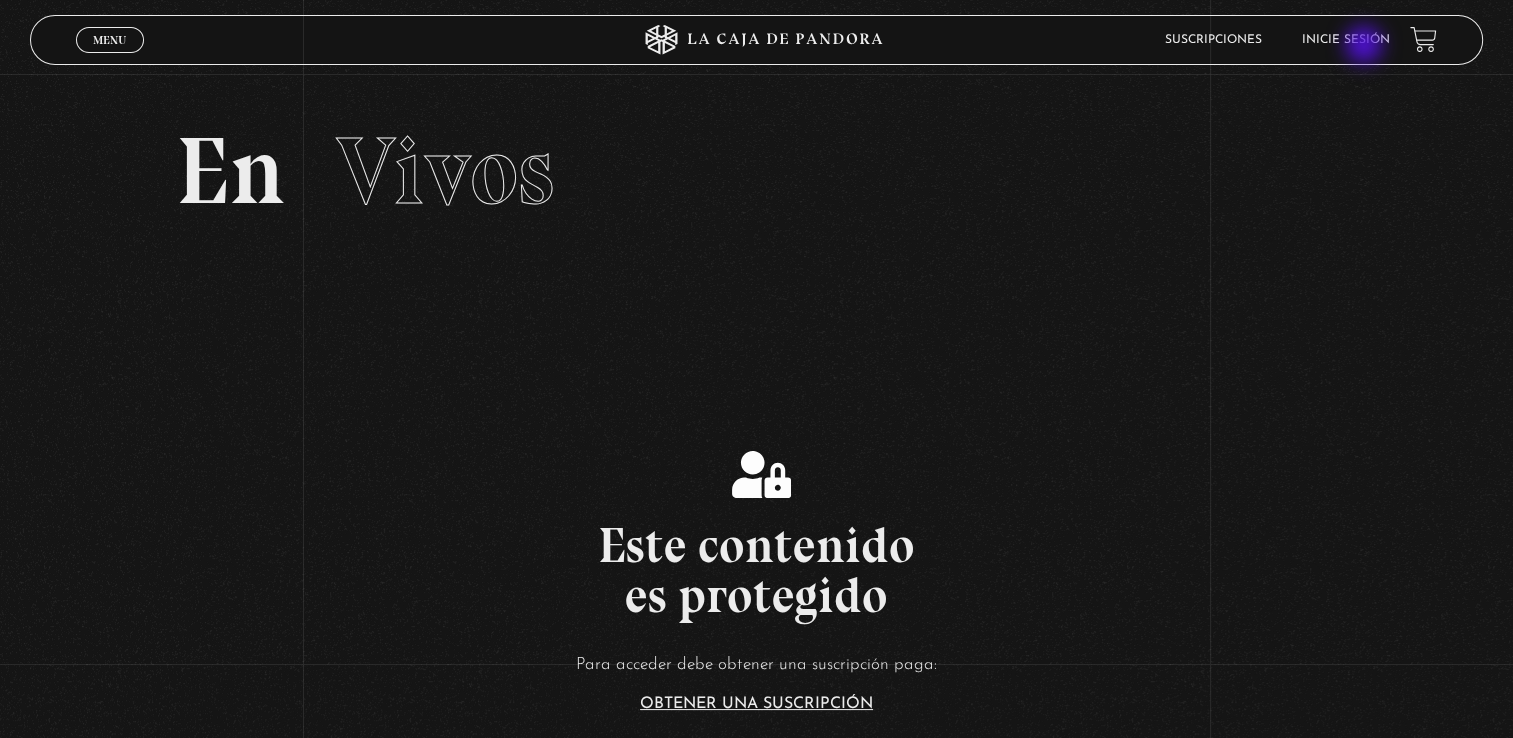 click on "Menu Cerrar             Suscripciones Inicie sesión" at bounding box center (756, 40) 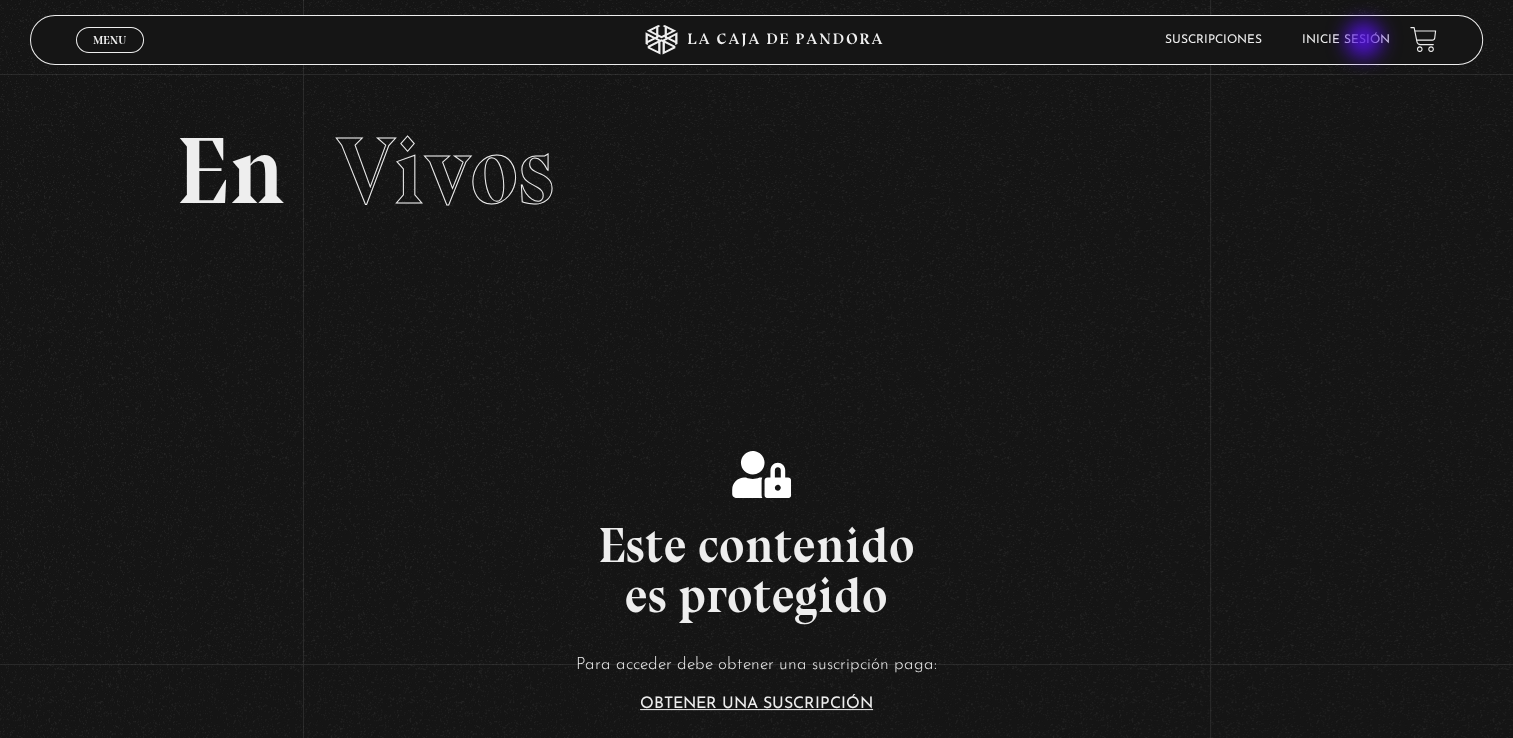 click on "Inicie sesión" at bounding box center (1346, 40) 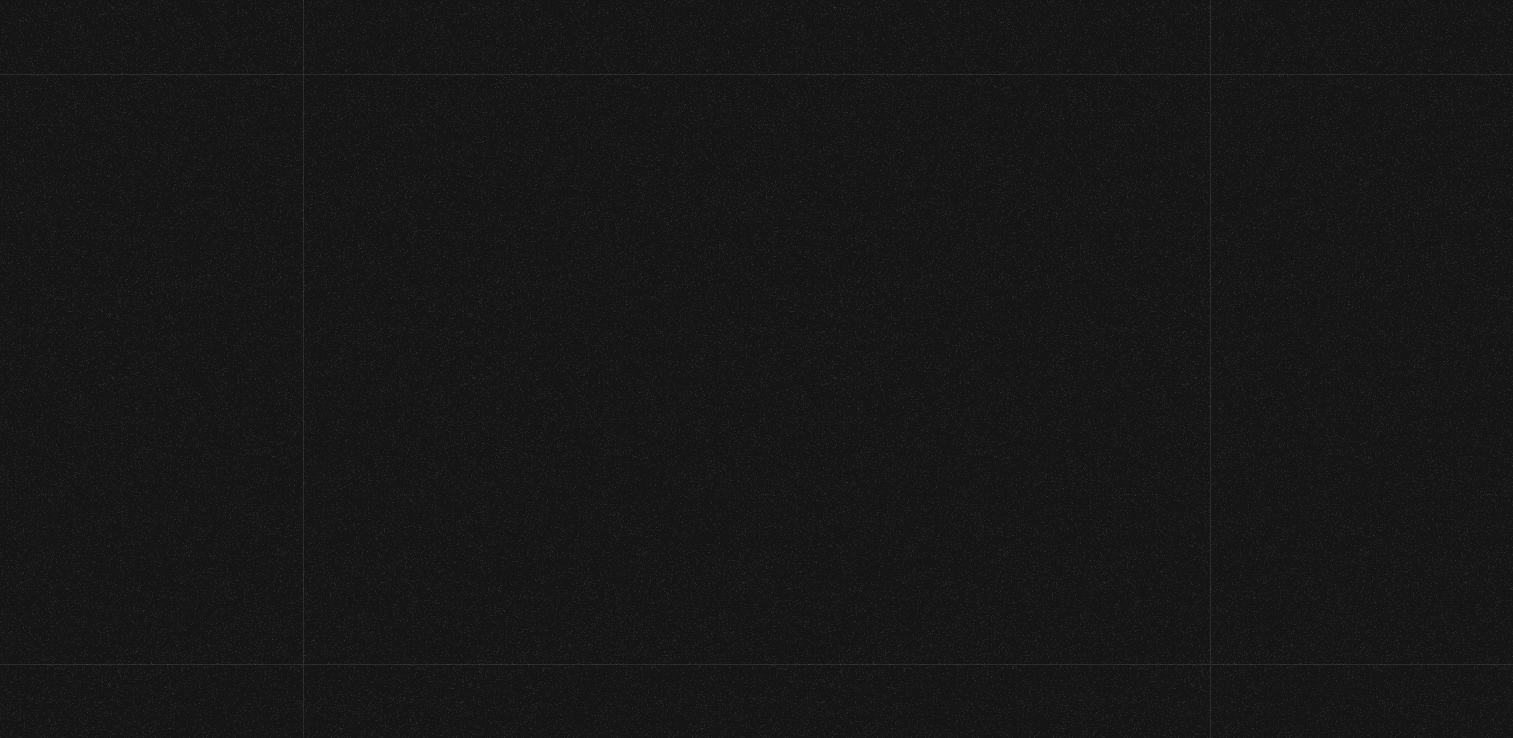 scroll, scrollTop: 0, scrollLeft: 0, axis: both 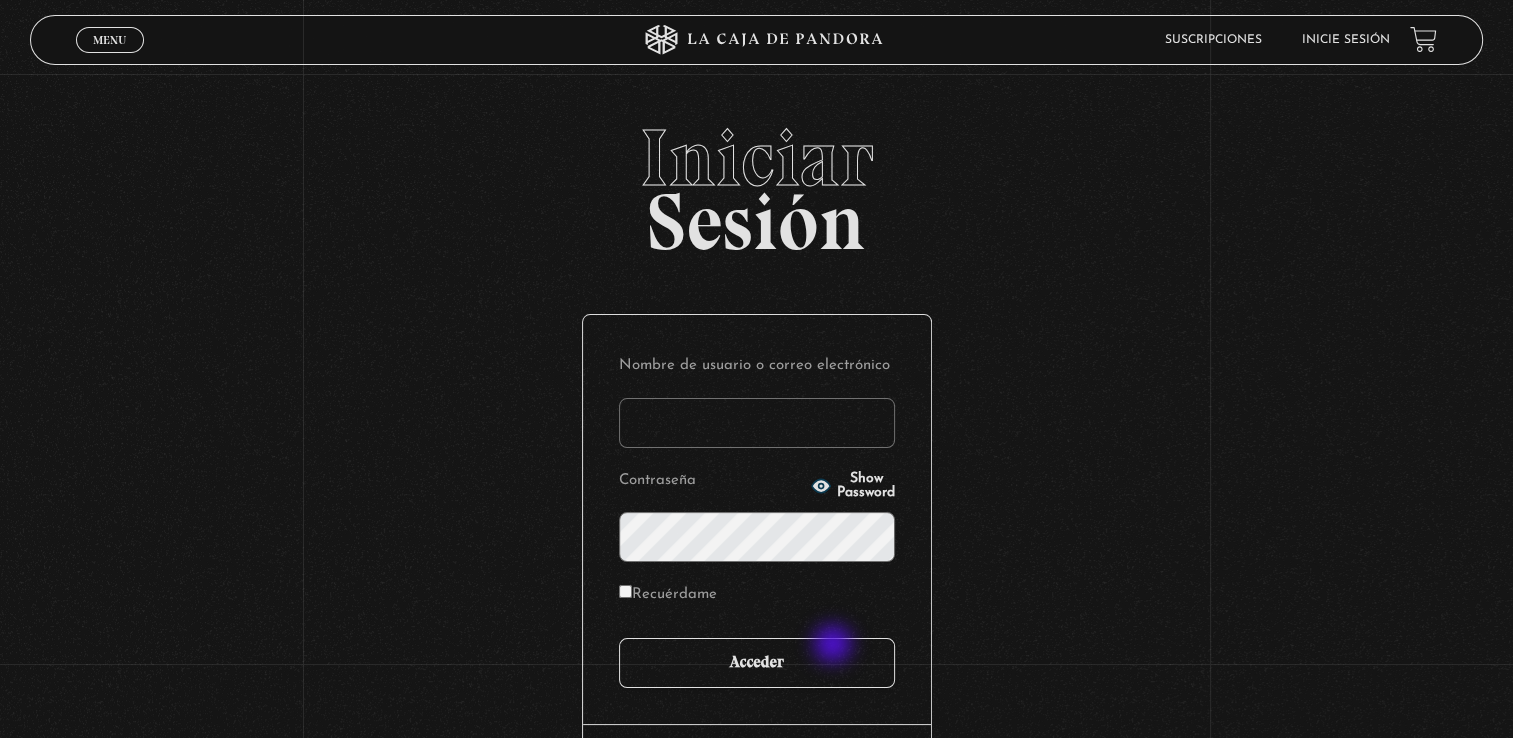 type on "[EMAIL]" 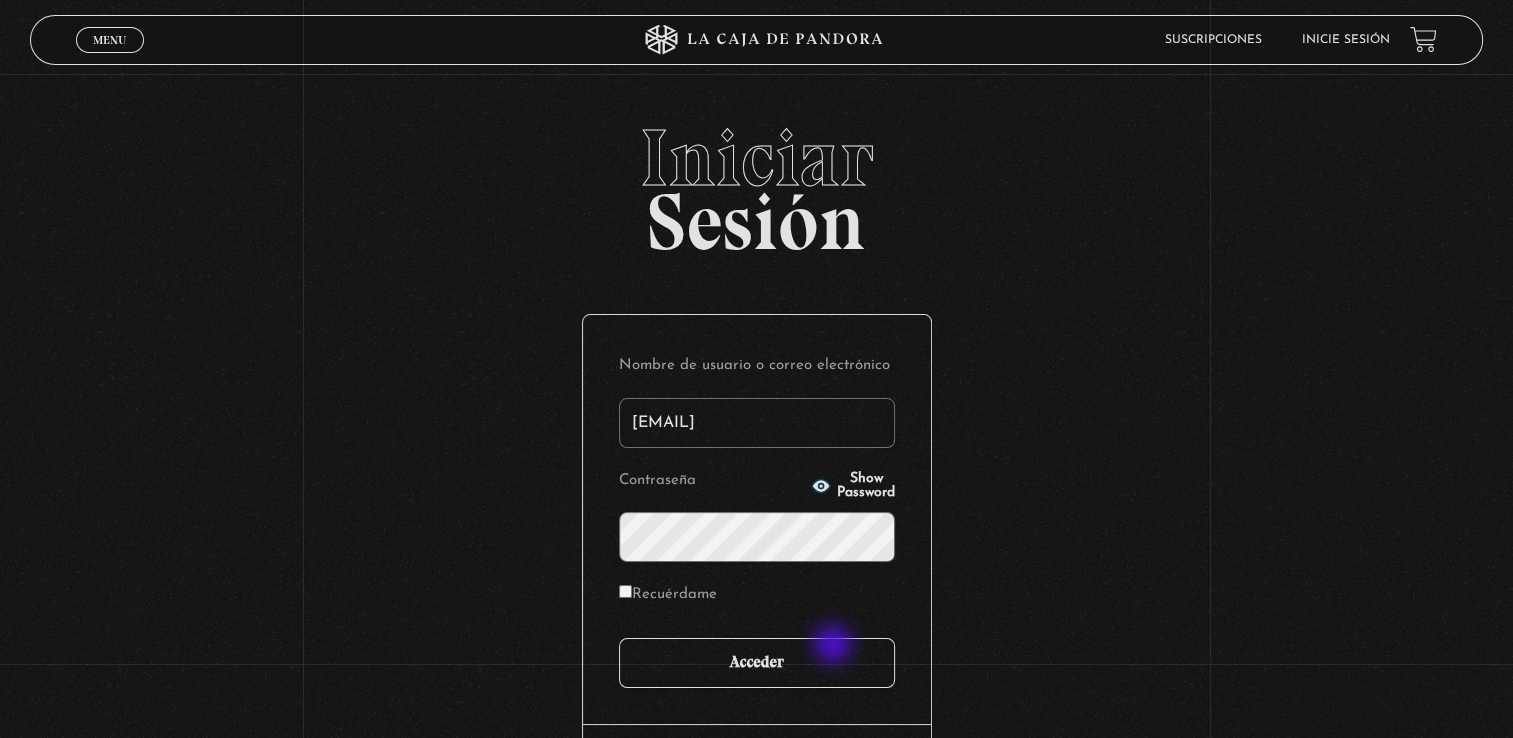 click on "Acceder" at bounding box center (757, 663) 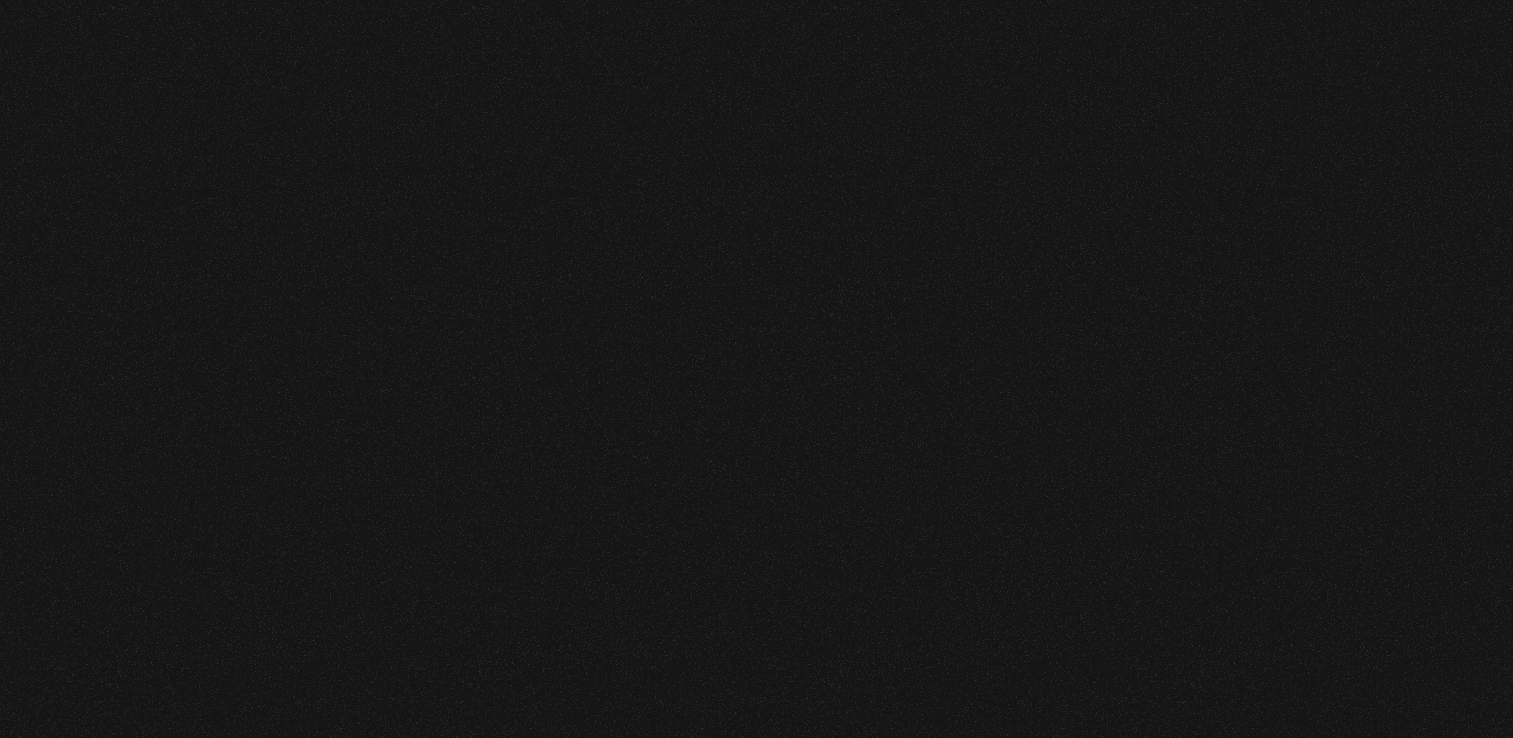 scroll, scrollTop: 0, scrollLeft: 0, axis: both 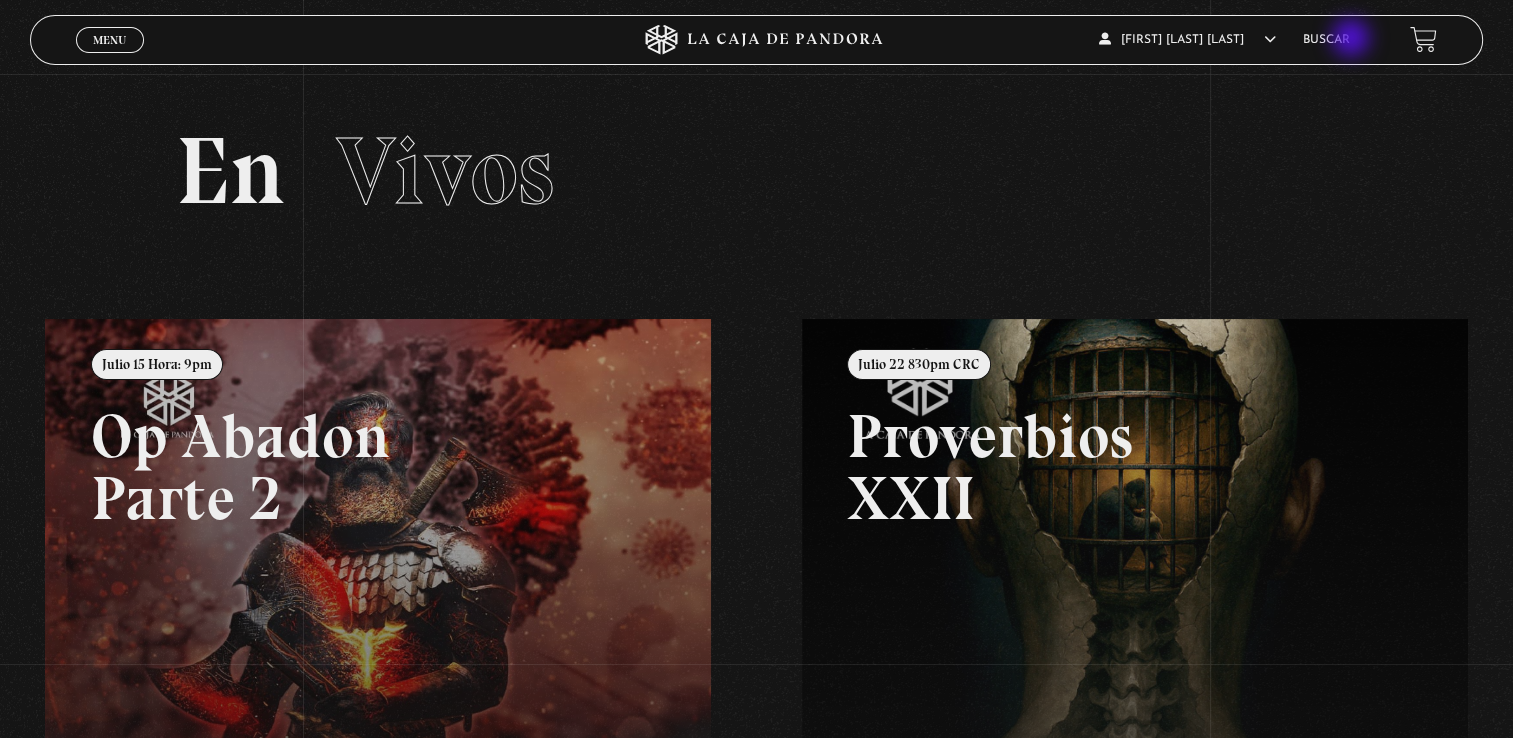 click on "Buscar" at bounding box center (1326, 40) 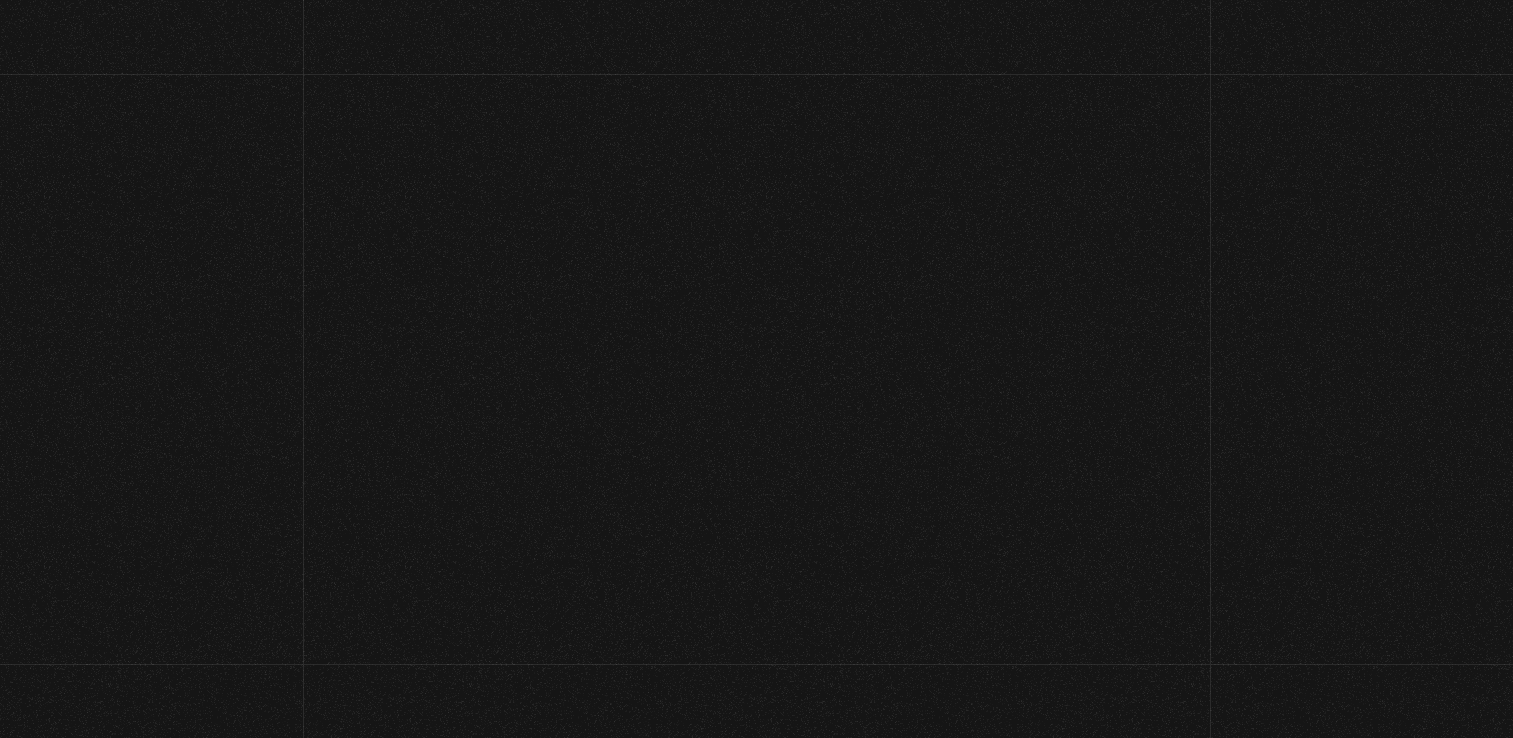 scroll, scrollTop: 0, scrollLeft: 0, axis: both 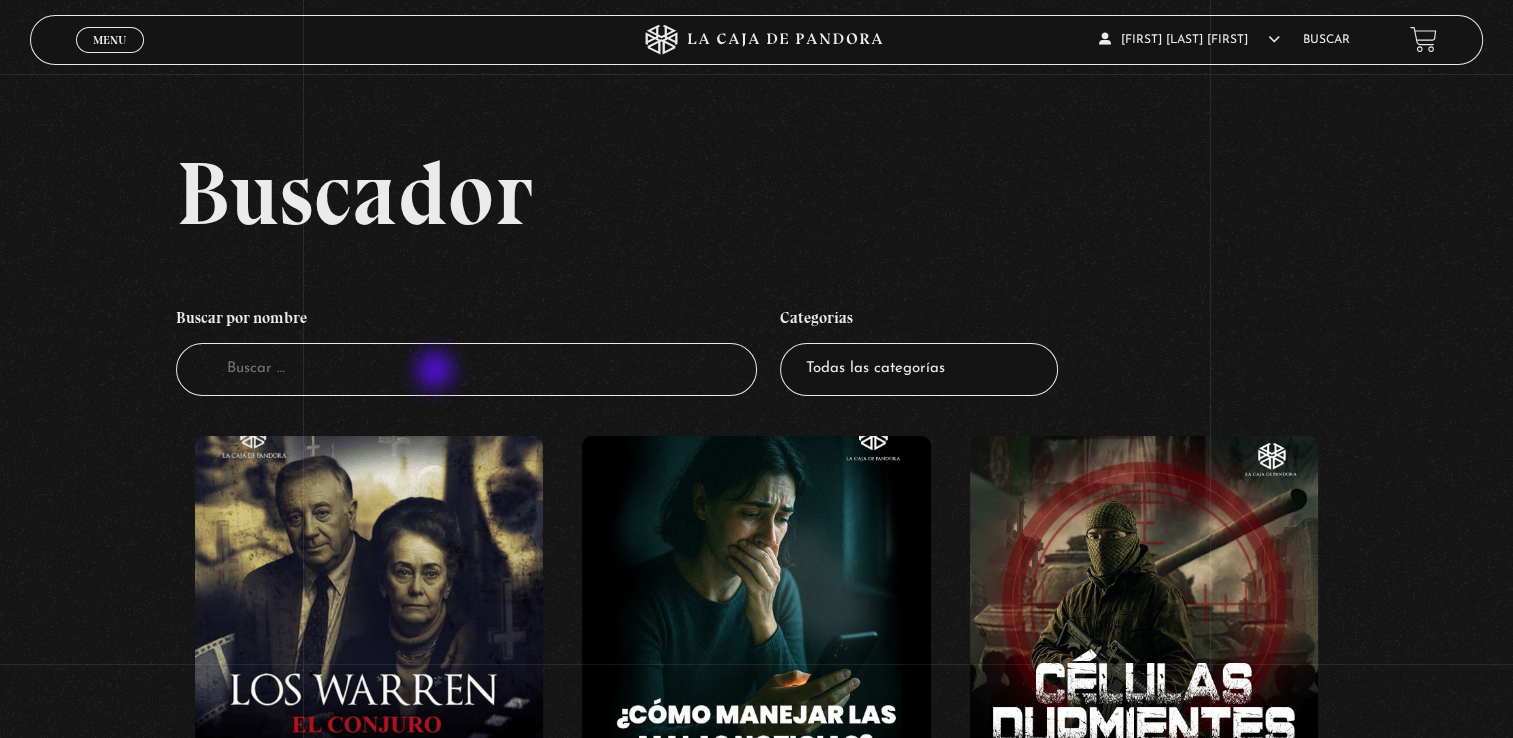 click on "Buscador" at bounding box center [466, 369] 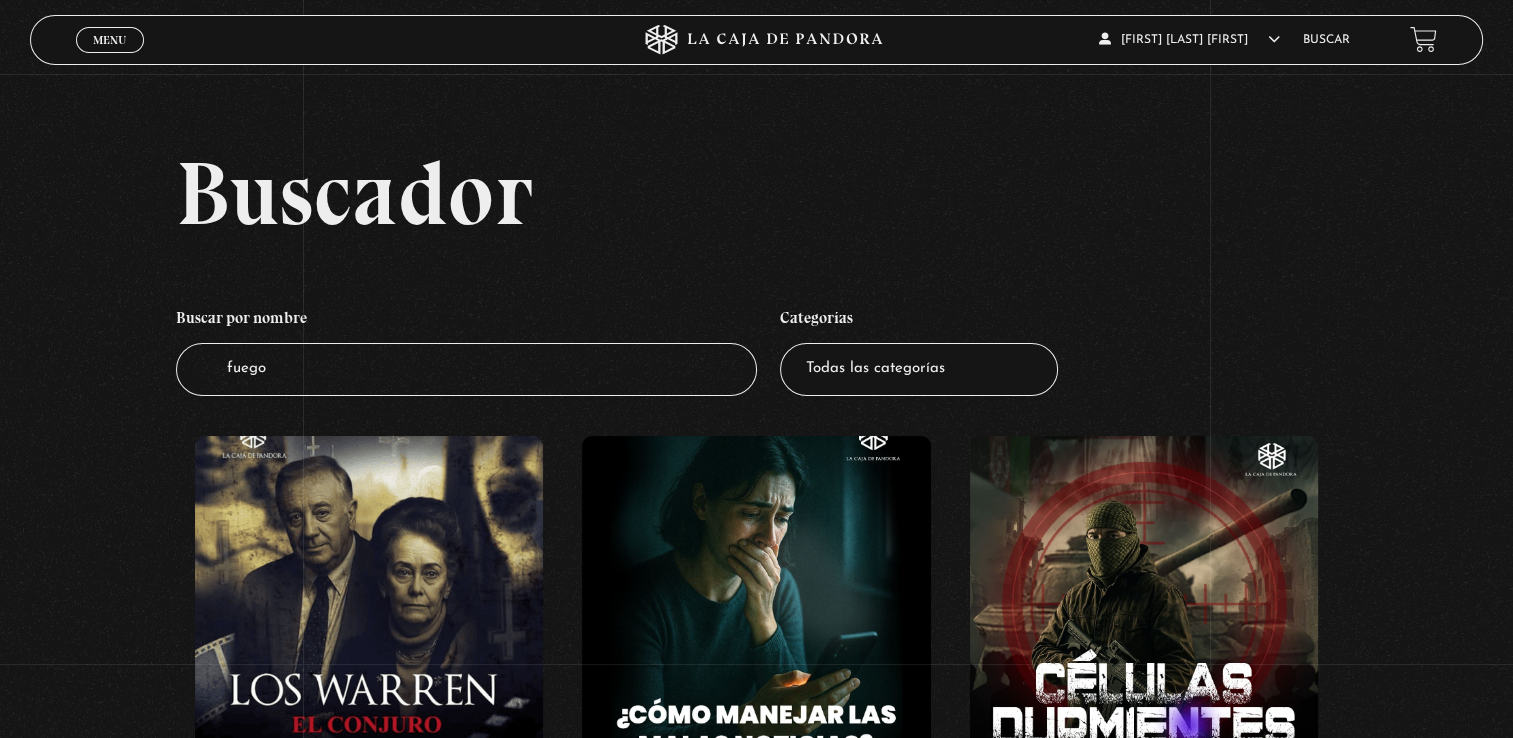 type on "fuego" 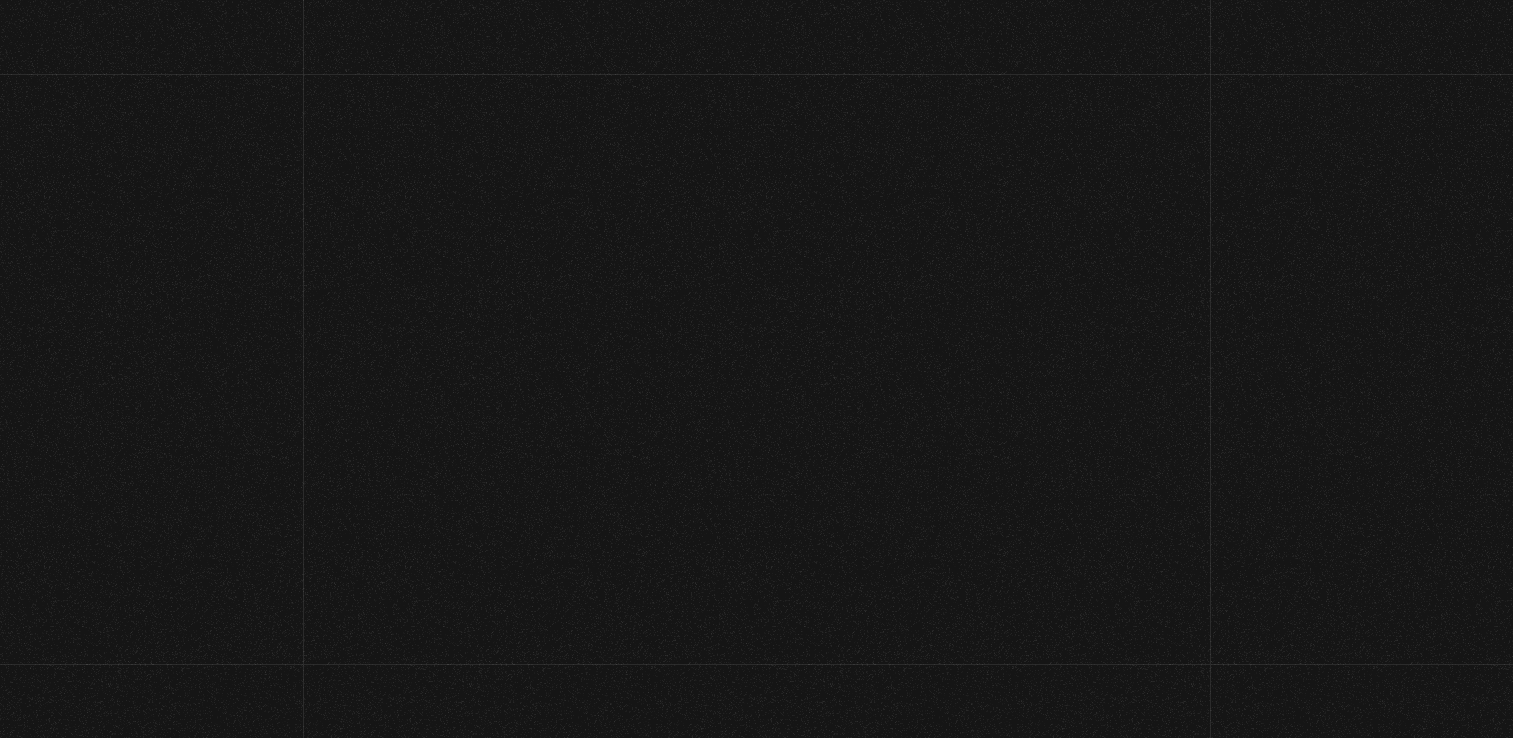 scroll, scrollTop: 0, scrollLeft: 0, axis: both 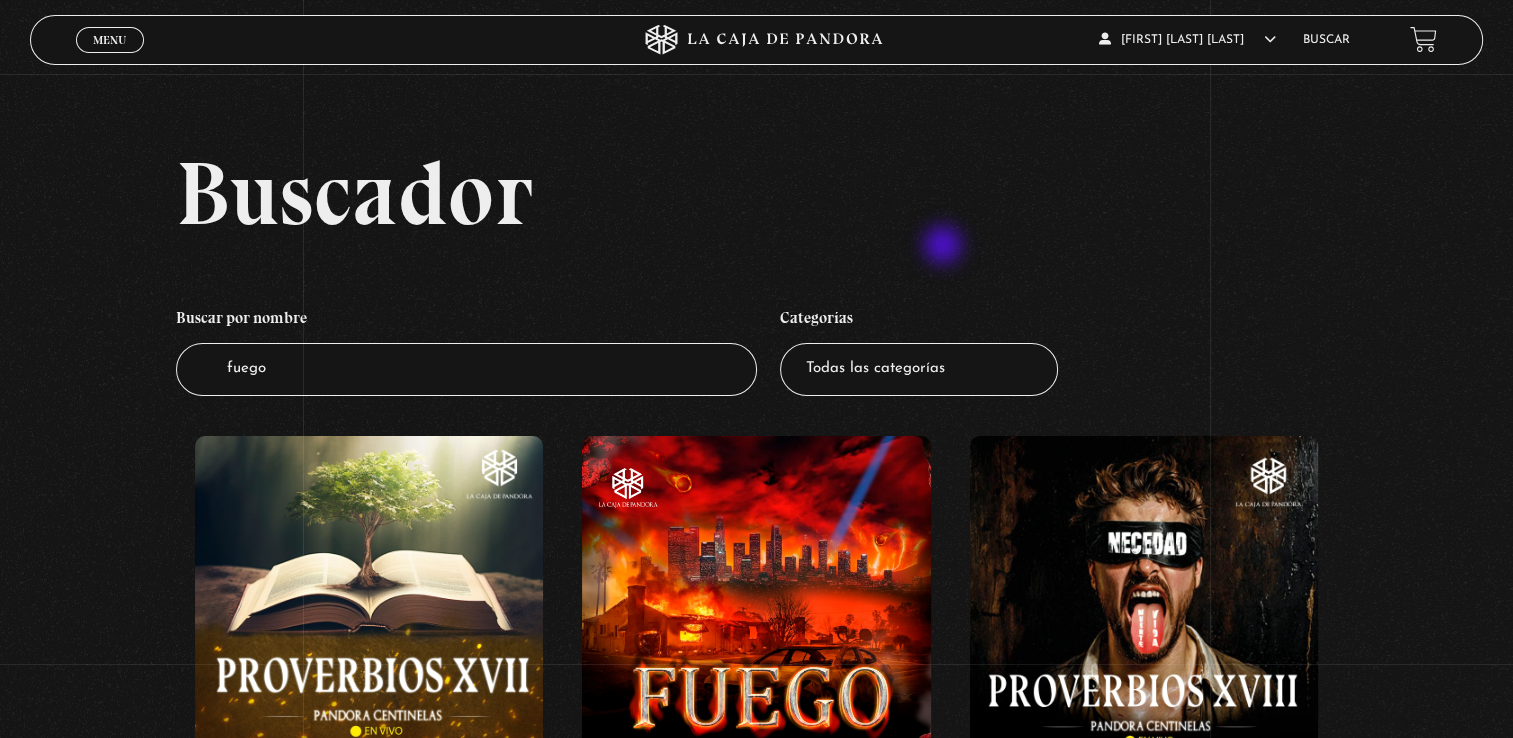 click on "Buscador
Buscar por nombre
Buscador fuego 		 Categorías
Todas las categorías
11:11 Humanitario  (1)
Amo los Lunes  (2)
Análisis de series y películas  (23)
Asesinos Seriales  (2)
Centinelas  (113)
Charlas  (7)
Entrevistas  (7)
Hacktivismo  (5)
Mercado  (1)
Mundo Espiritual  (20)
Nuevo Orden Mundial NWO  (78)
Pandora Bio  (24)
Pandora Prepper  (23)
Pandora Tour  (3)
Paranormal  (11)
Pastelería  (1)
Peligros en la web  (4)
Regulares  (1)
Teorías de Conspiración  (7)
Proverbios XVII" at bounding box center (756, 733) 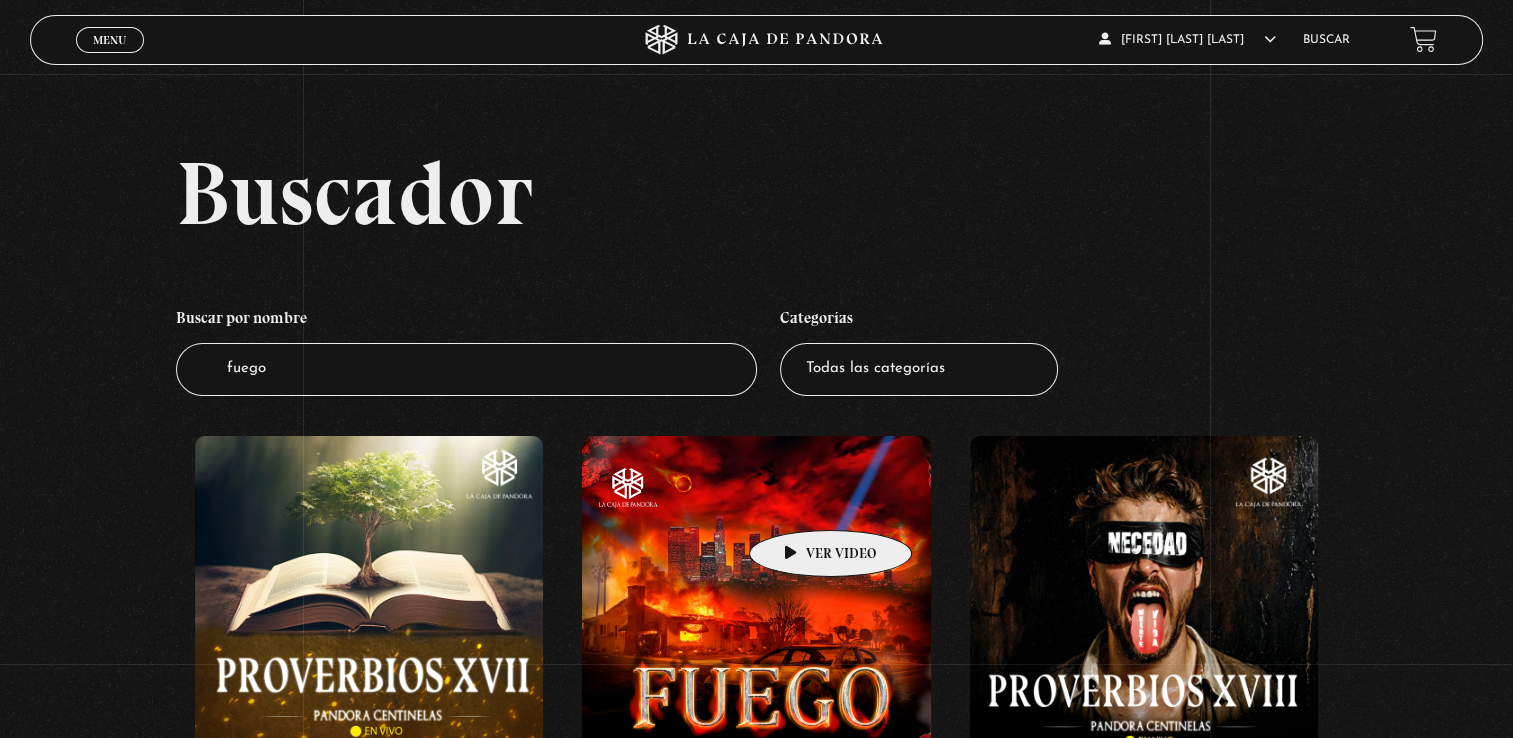 click at bounding box center (756, 616) 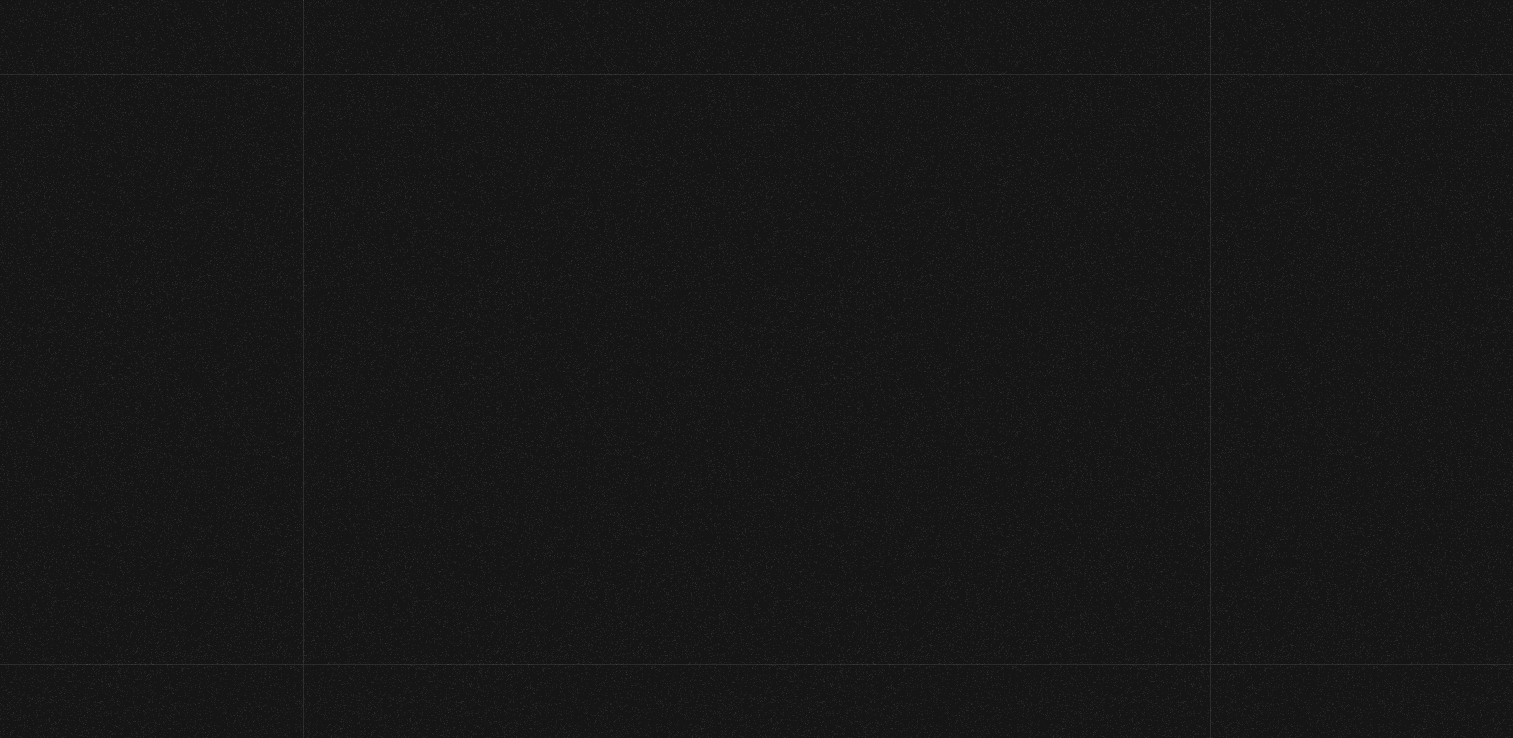 scroll, scrollTop: 0, scrollLeft: 0, axis: both 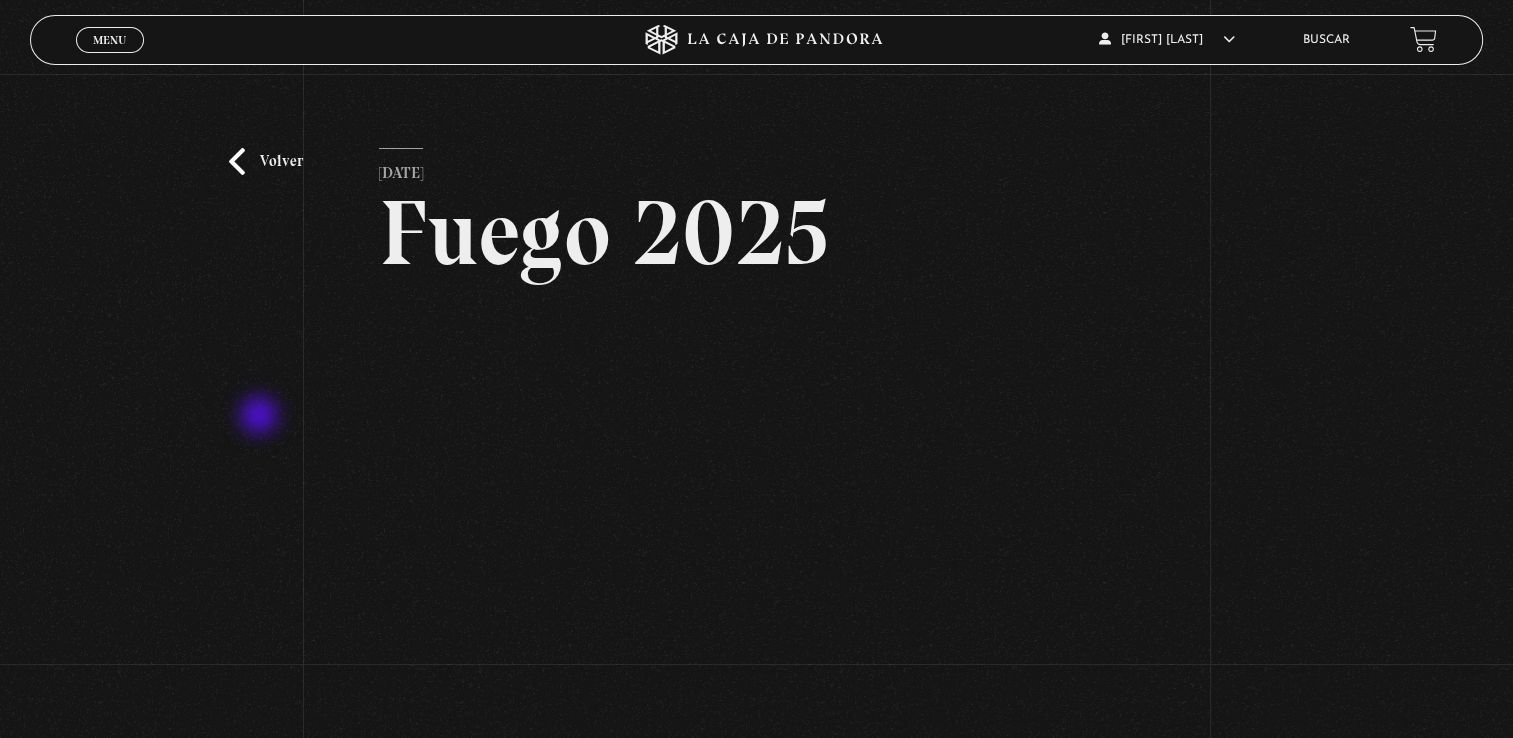 click on "Volver
[DATE]
Fuego 2025
WhatsApp Twitter Messenger Email" at bounding box center [756, 450] 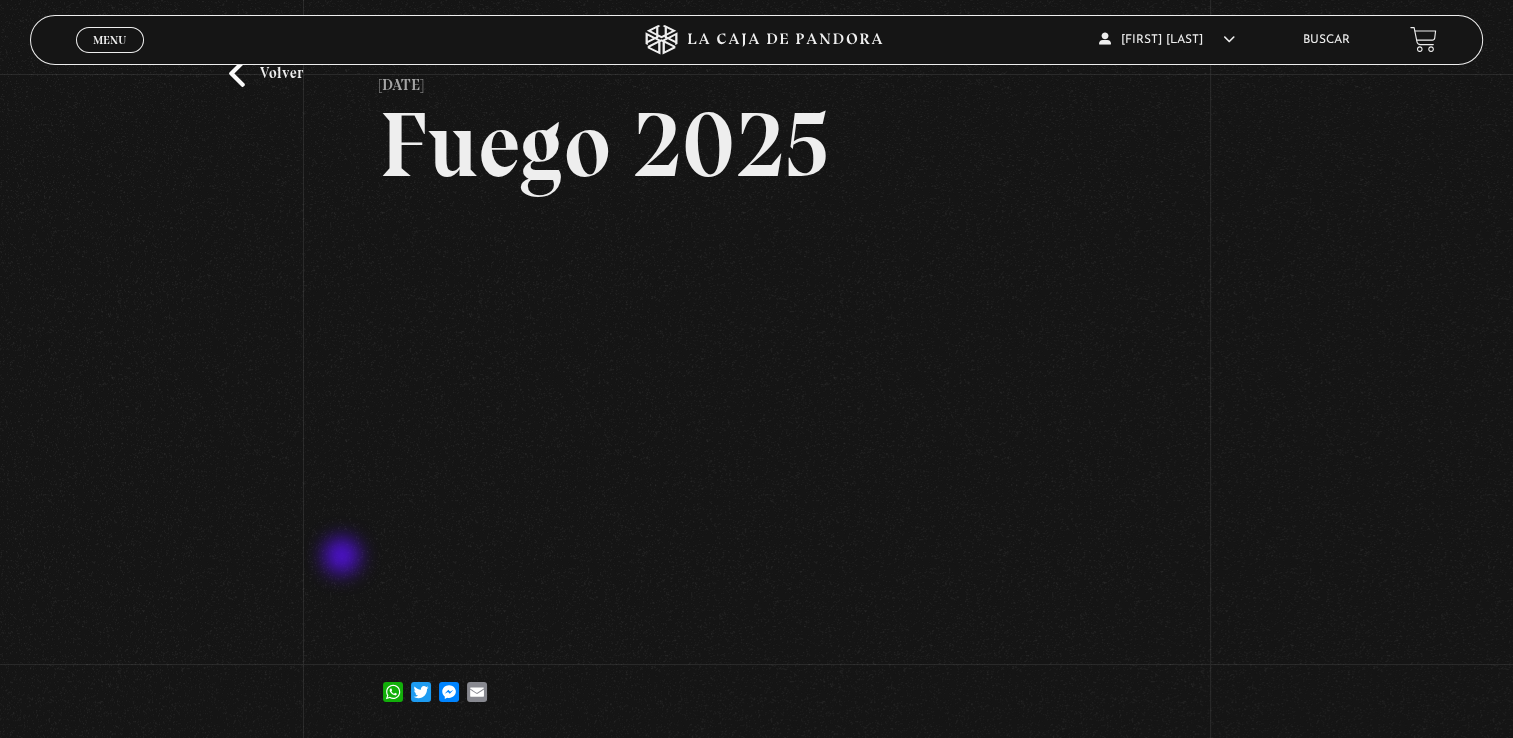 scroll, scrollTop: 100, scrollLeft: 0, axis: vertical 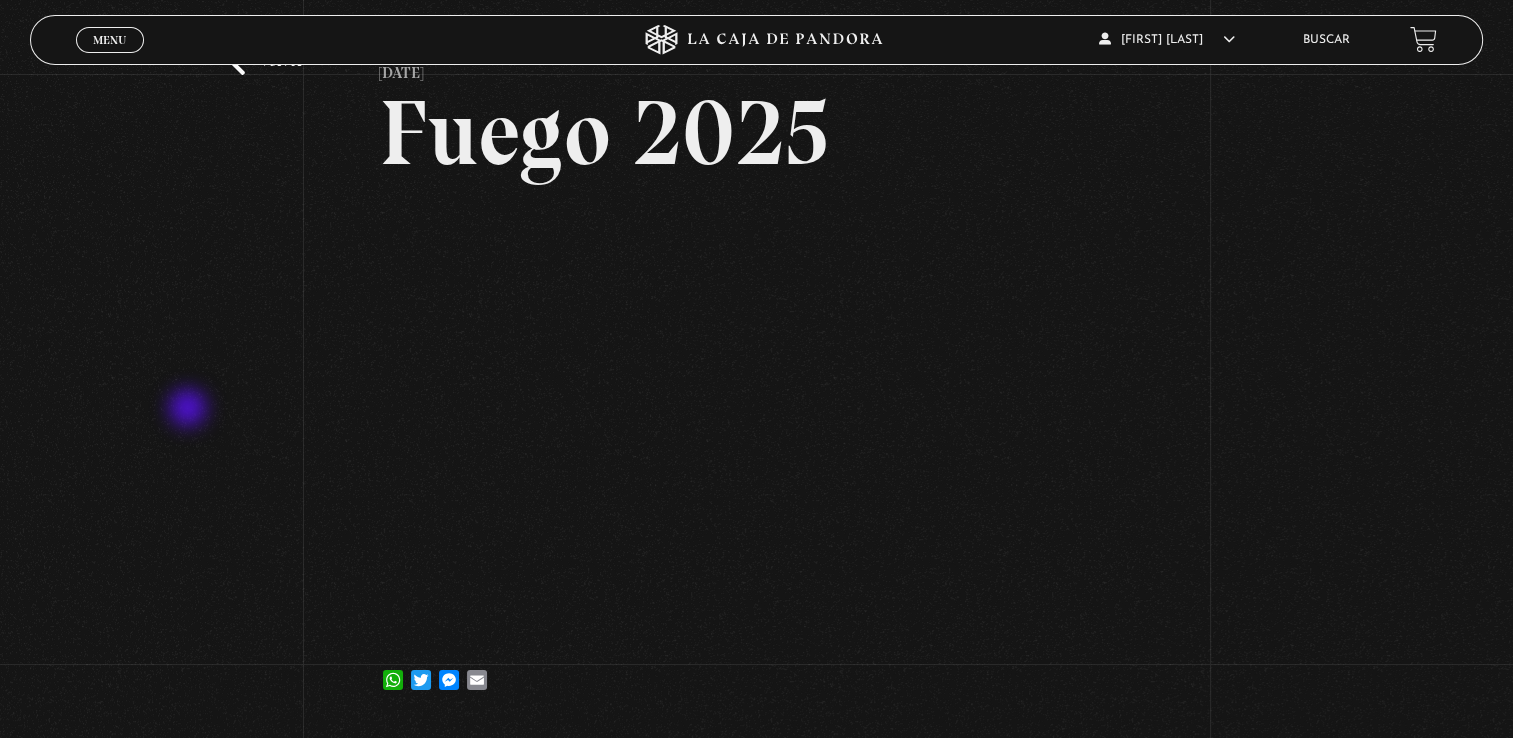 click on "Volver
[DATE]
Fuego 2025
WhatsApp Twitter Messenger Email" at bounding box center (756, 350) 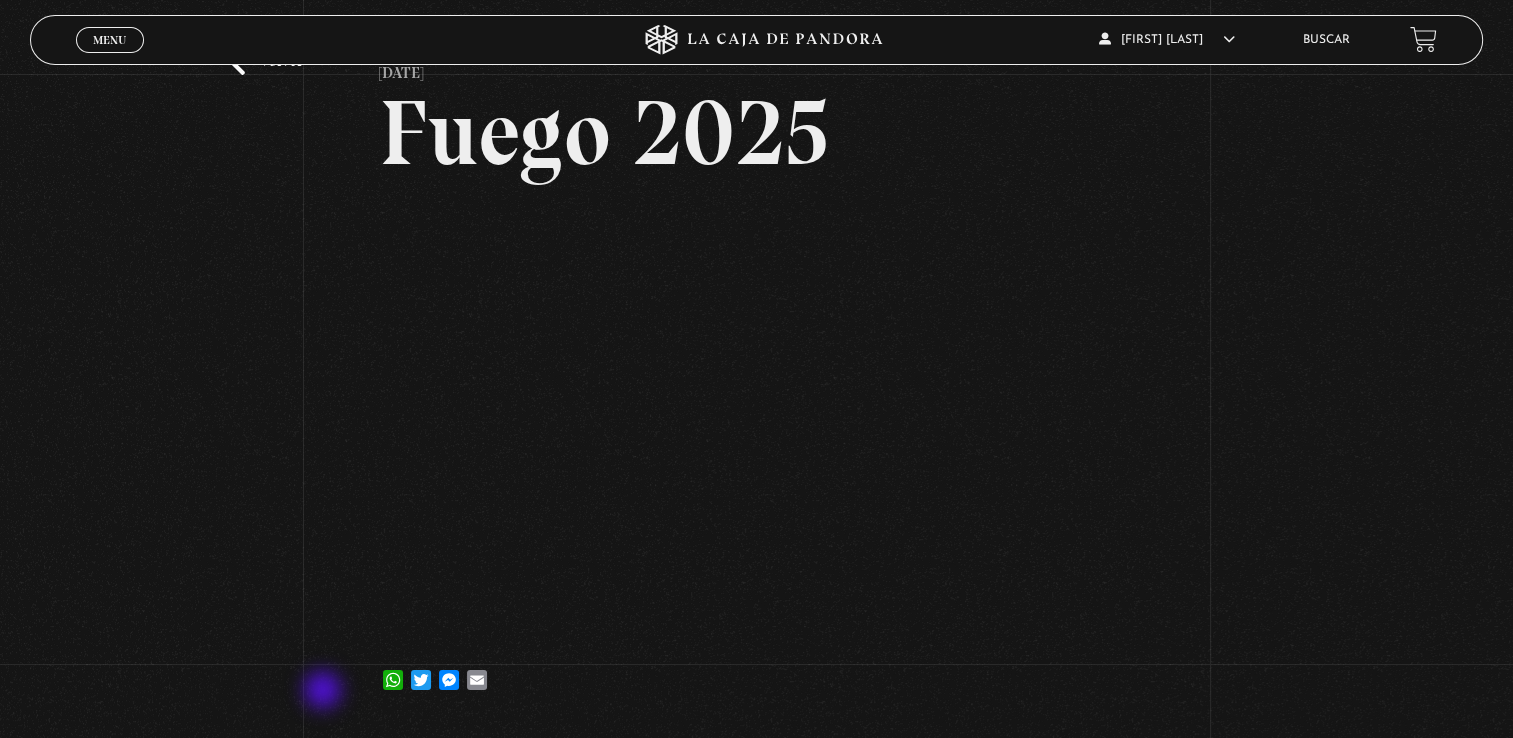 click on "Volver
[DATE]
Fuego 2025
WhatsApp Twitter Messenger Email" at bounding box center [756, 350] 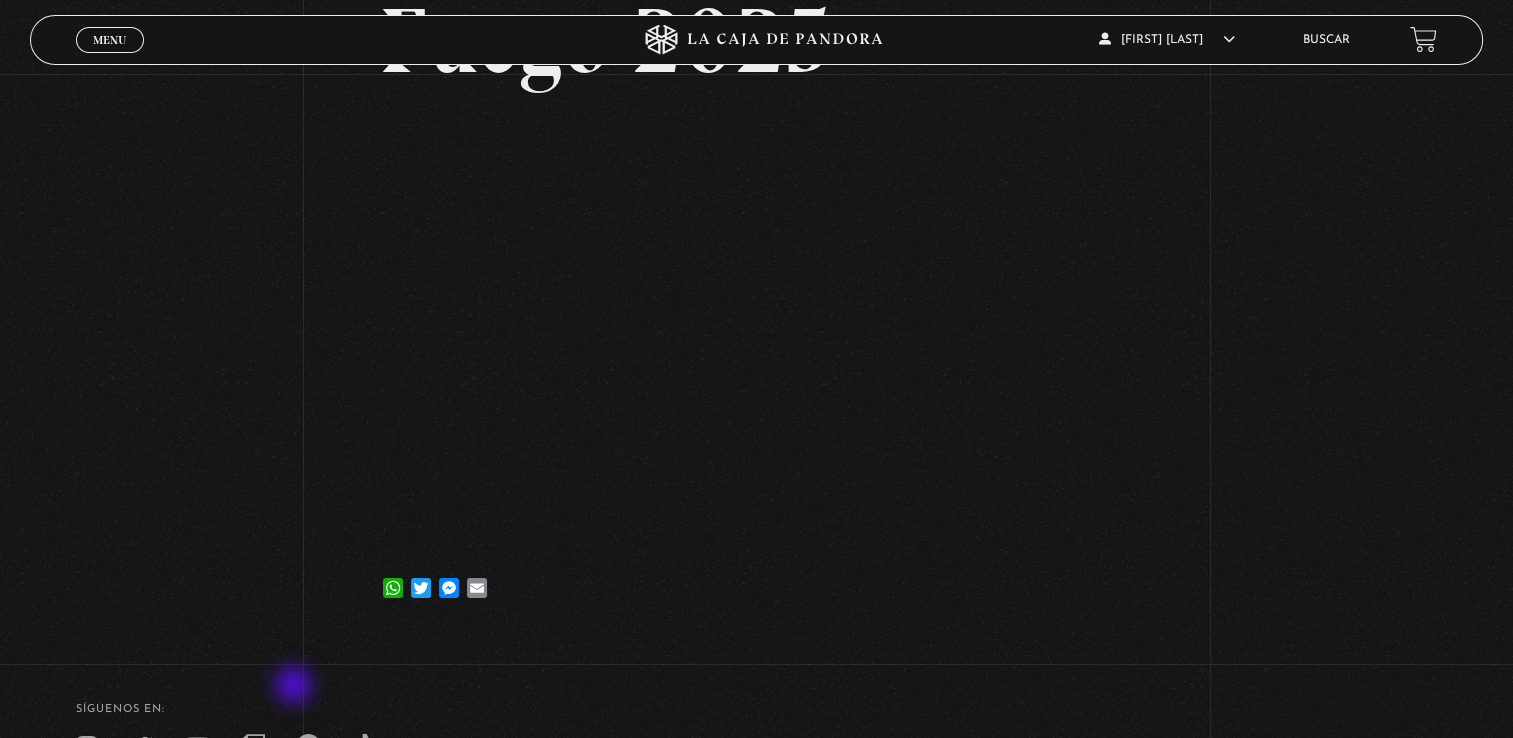 scroll, scrollTop: 200, scrollLeft: 0, axis: vertical 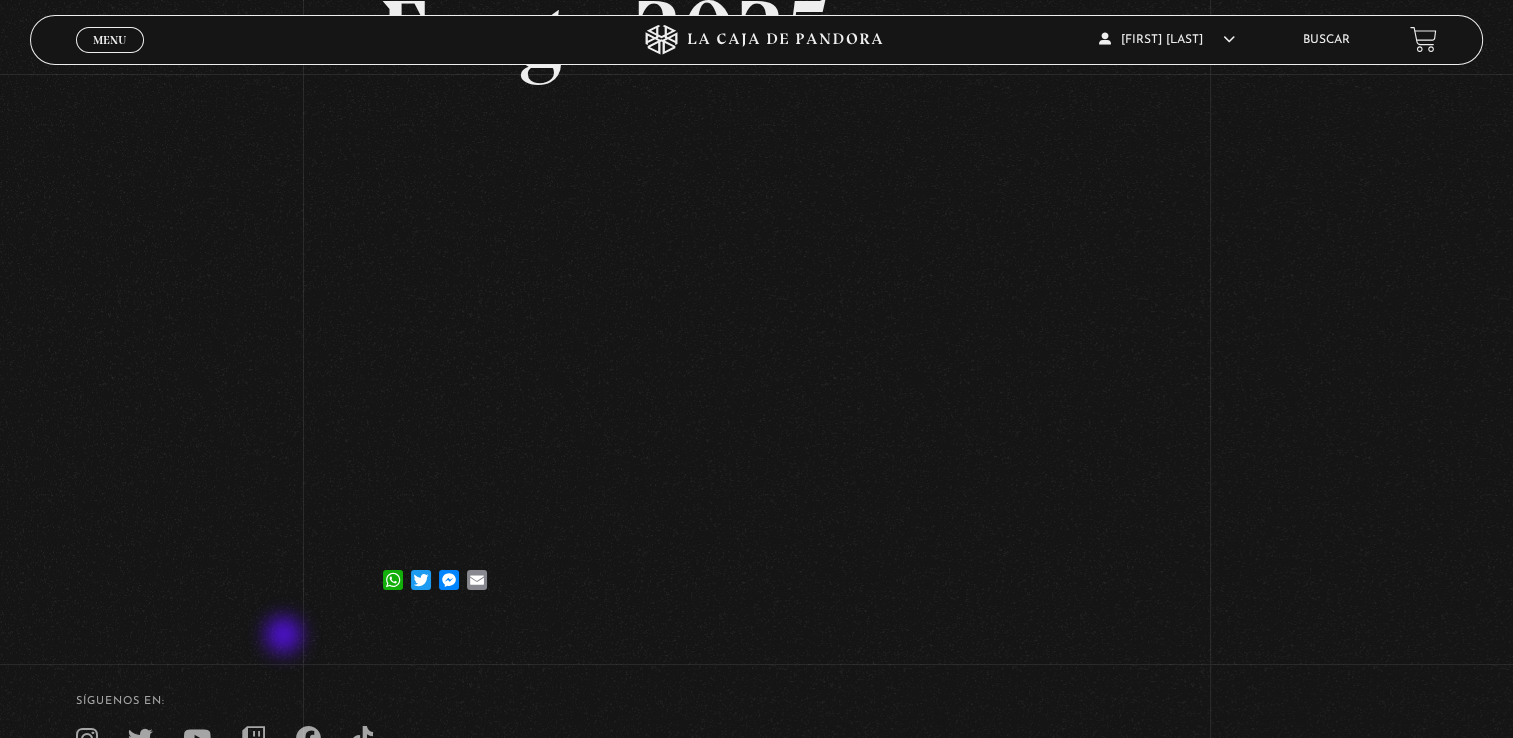 drag, startPoint x: 296, startPoint y: 689, endPoint x: 286, endPoint y: 626, distance: 63.788715 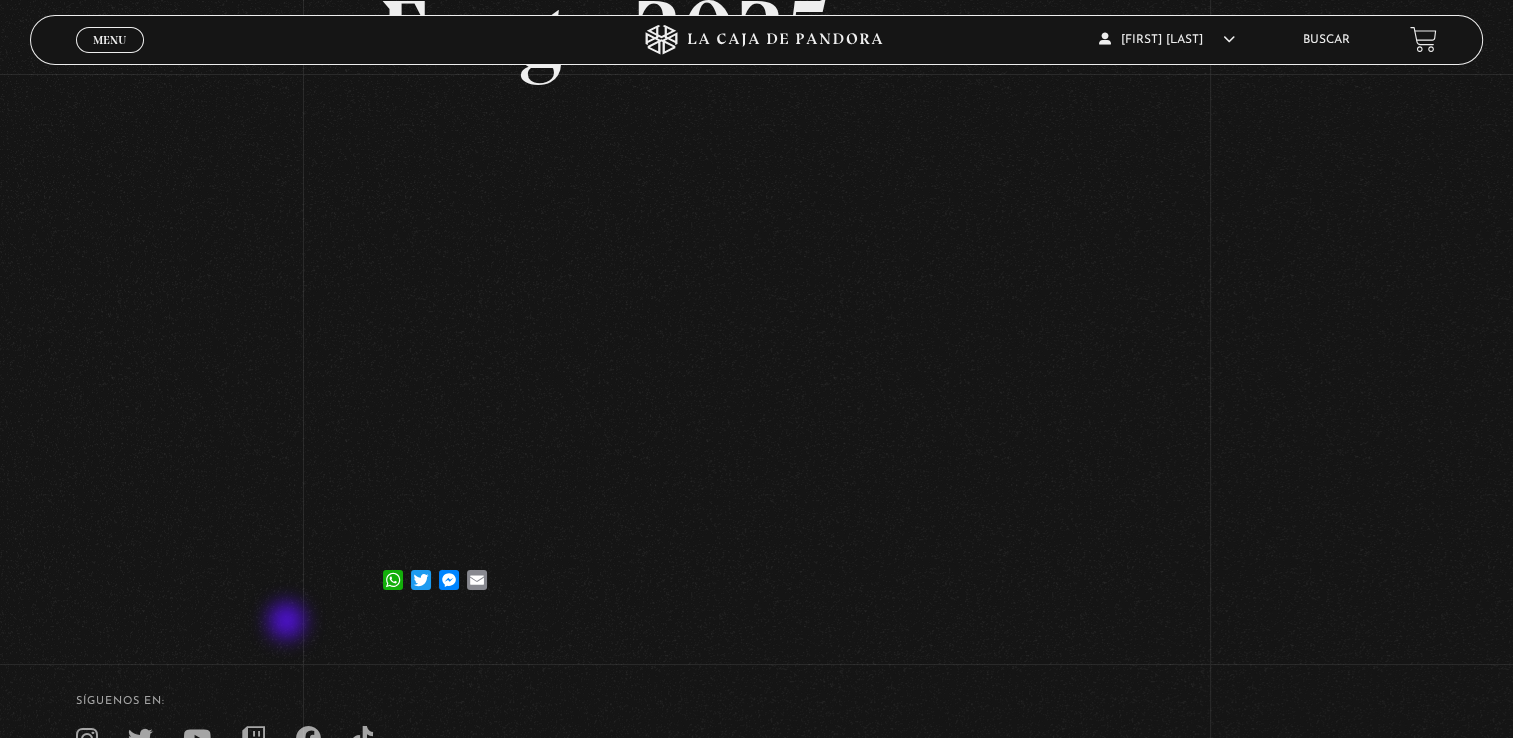 click on "Volver
[DATE]
Fuego 2025
WhatsApp Twitter Messenger Email" at bounding box center (756, 250) 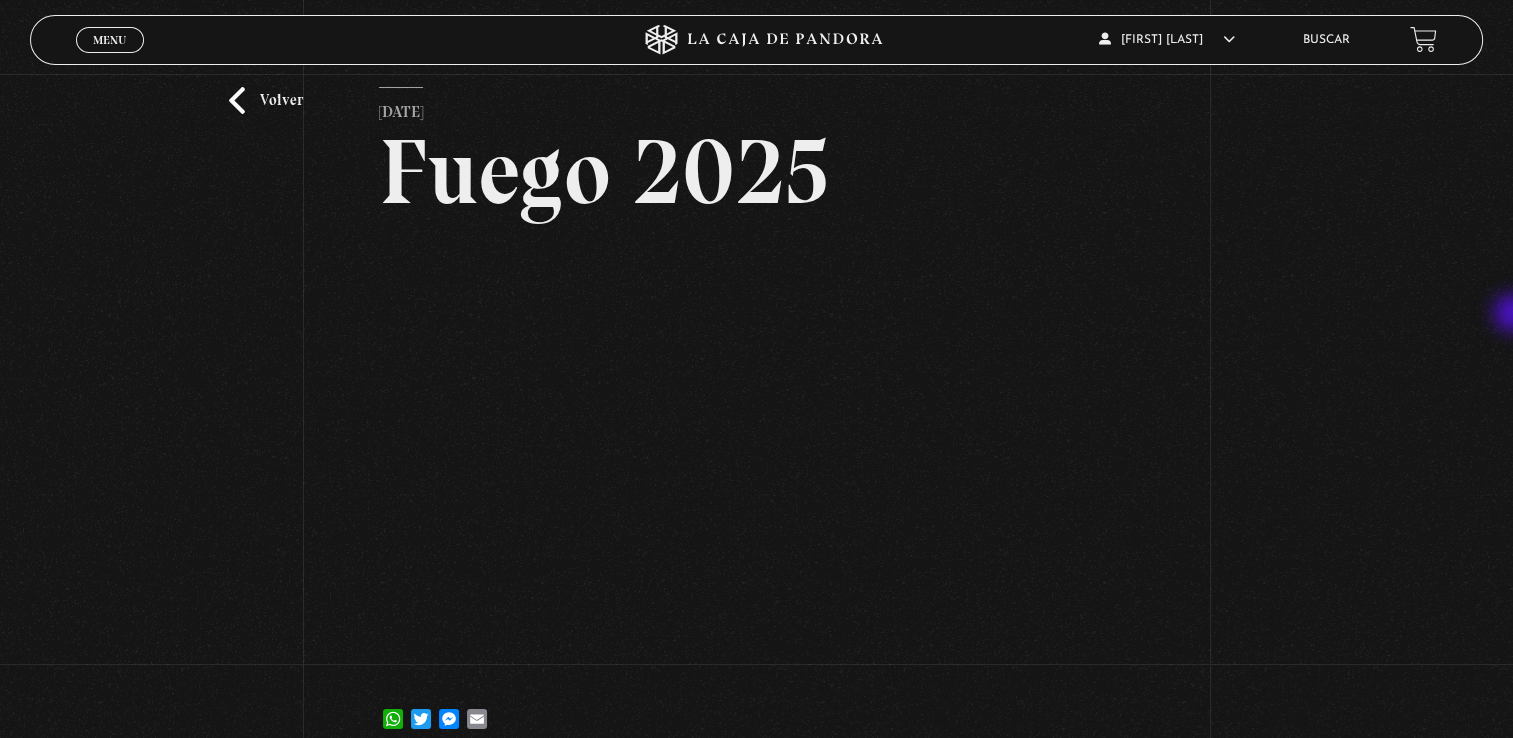 scroll, scrollTop: 63, scrollLeft: 0, axis: vertical 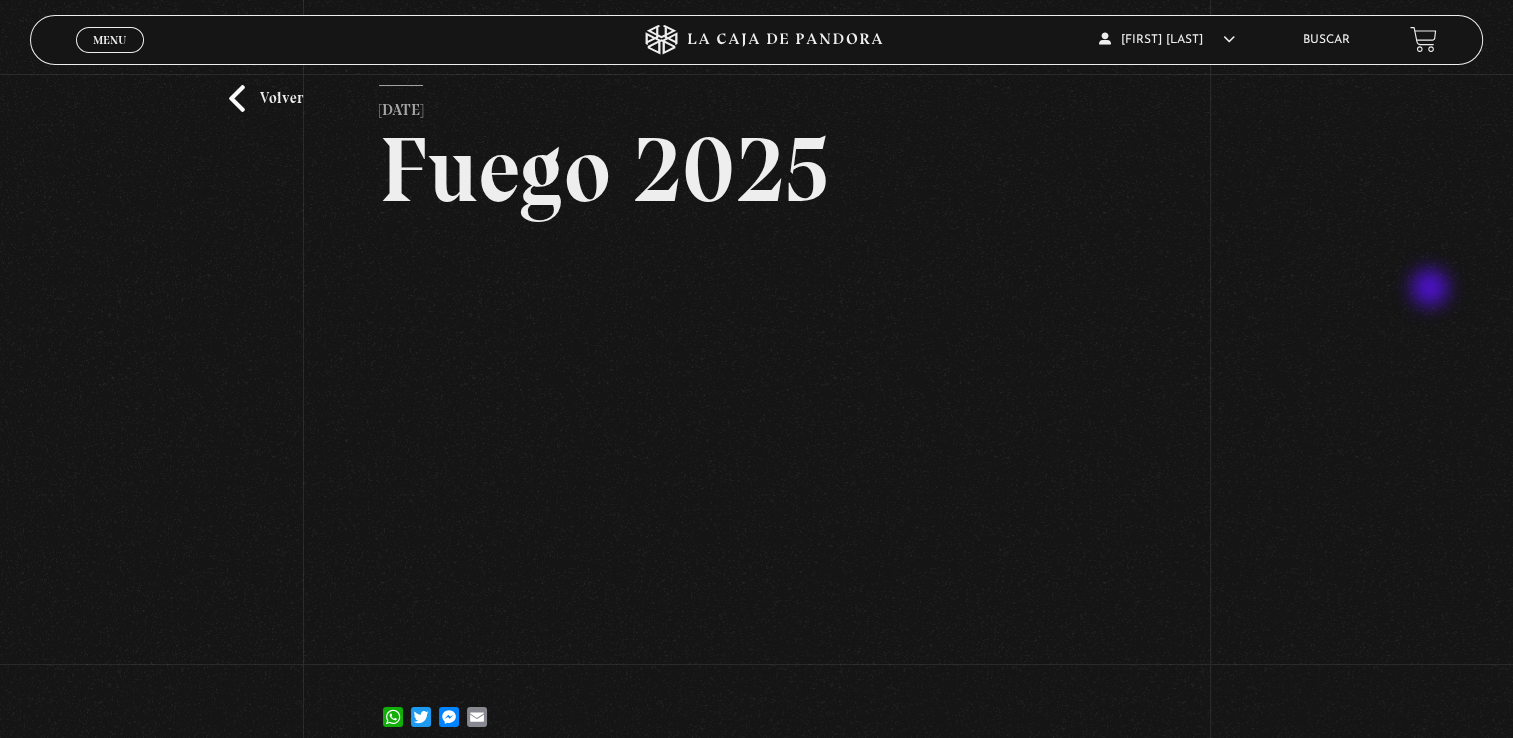 click on "Volver
[DATE]
Fuego 2025
WhatsApp Twitter Messenger Email" at bounding box center (756, 387) 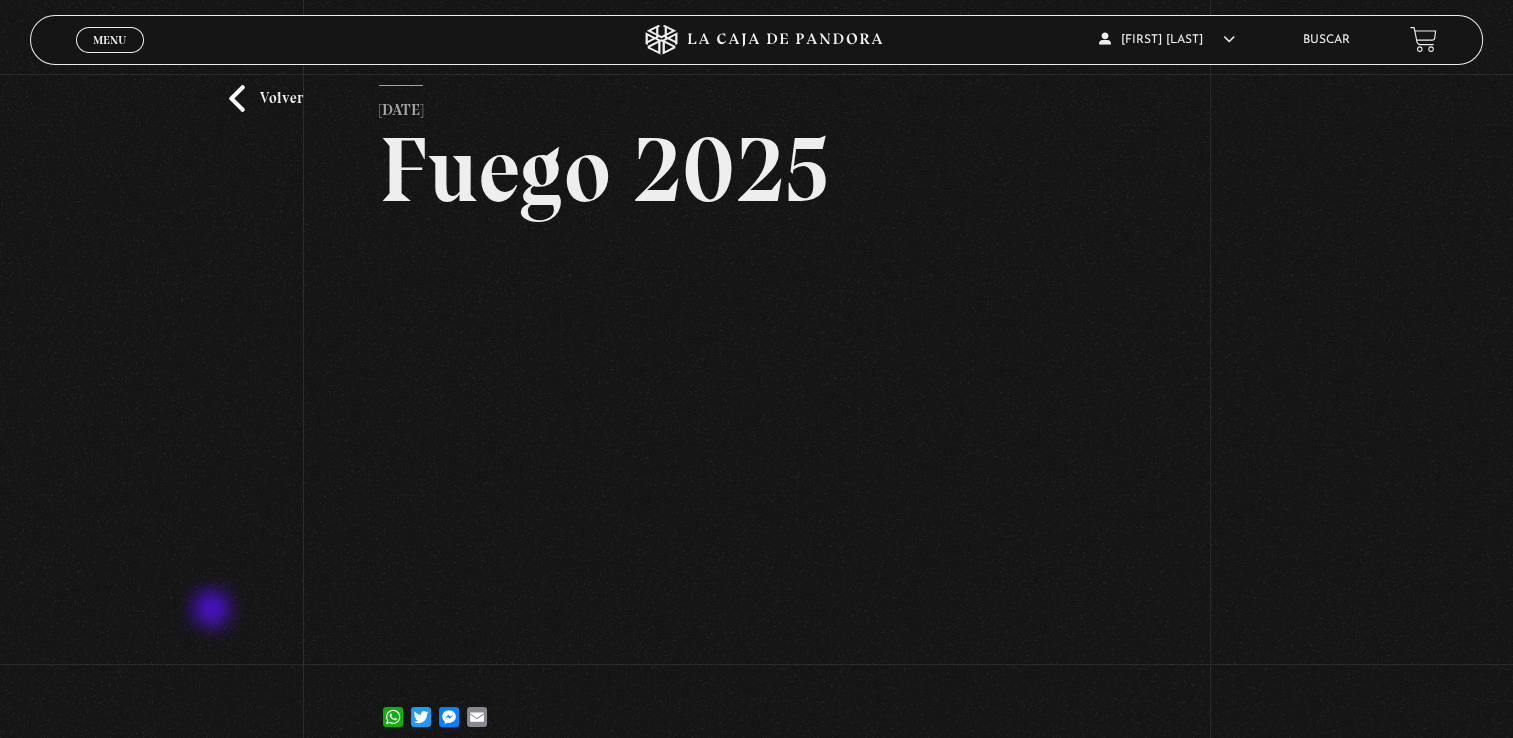 click on "Volver
[DATE]
Fuego 2025
WhatsApp Twitter Messenger Email" at bounding box center [756, 387] 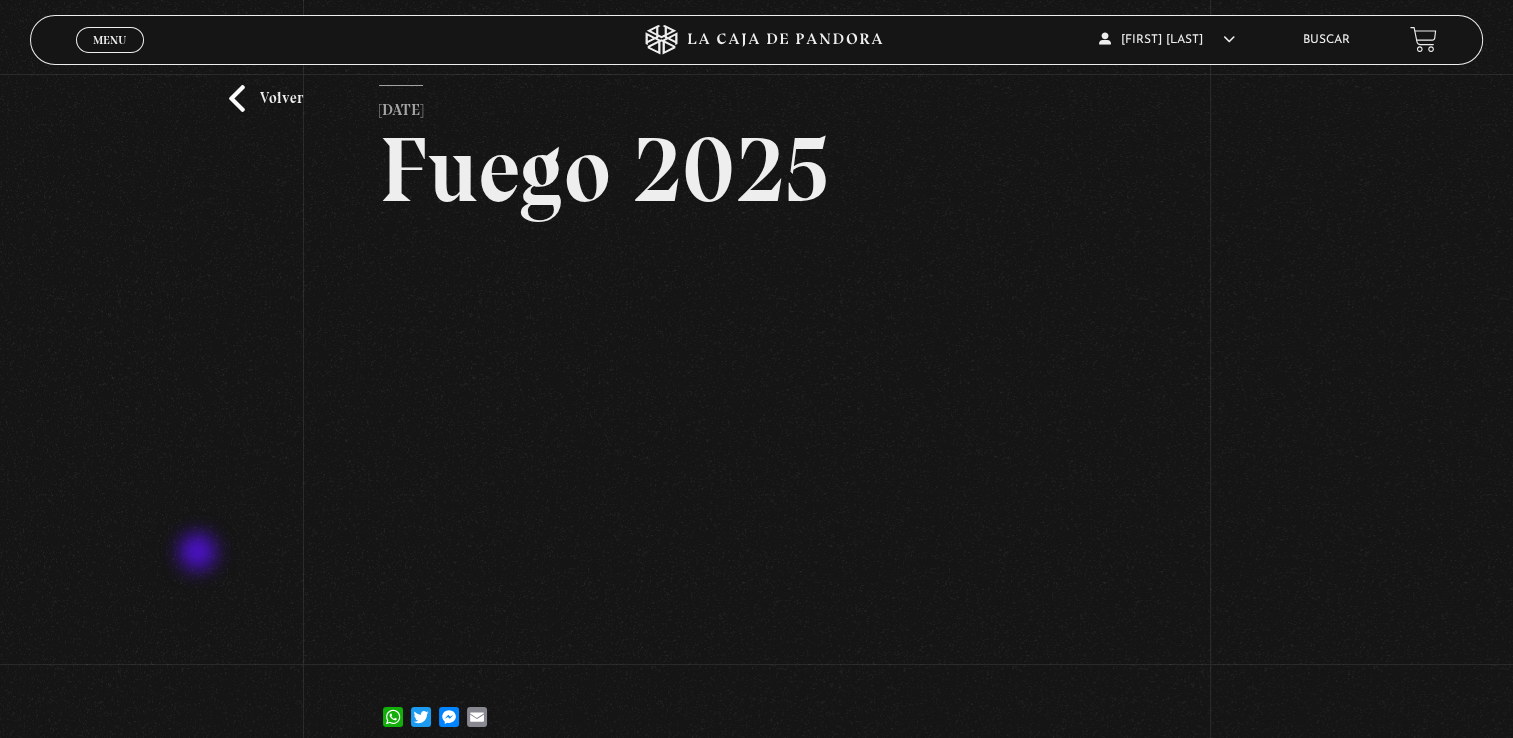 drag, startPoint x: 200, startPoint y: 540, endPoint x: 200, endPoint y: 554, distance: 14 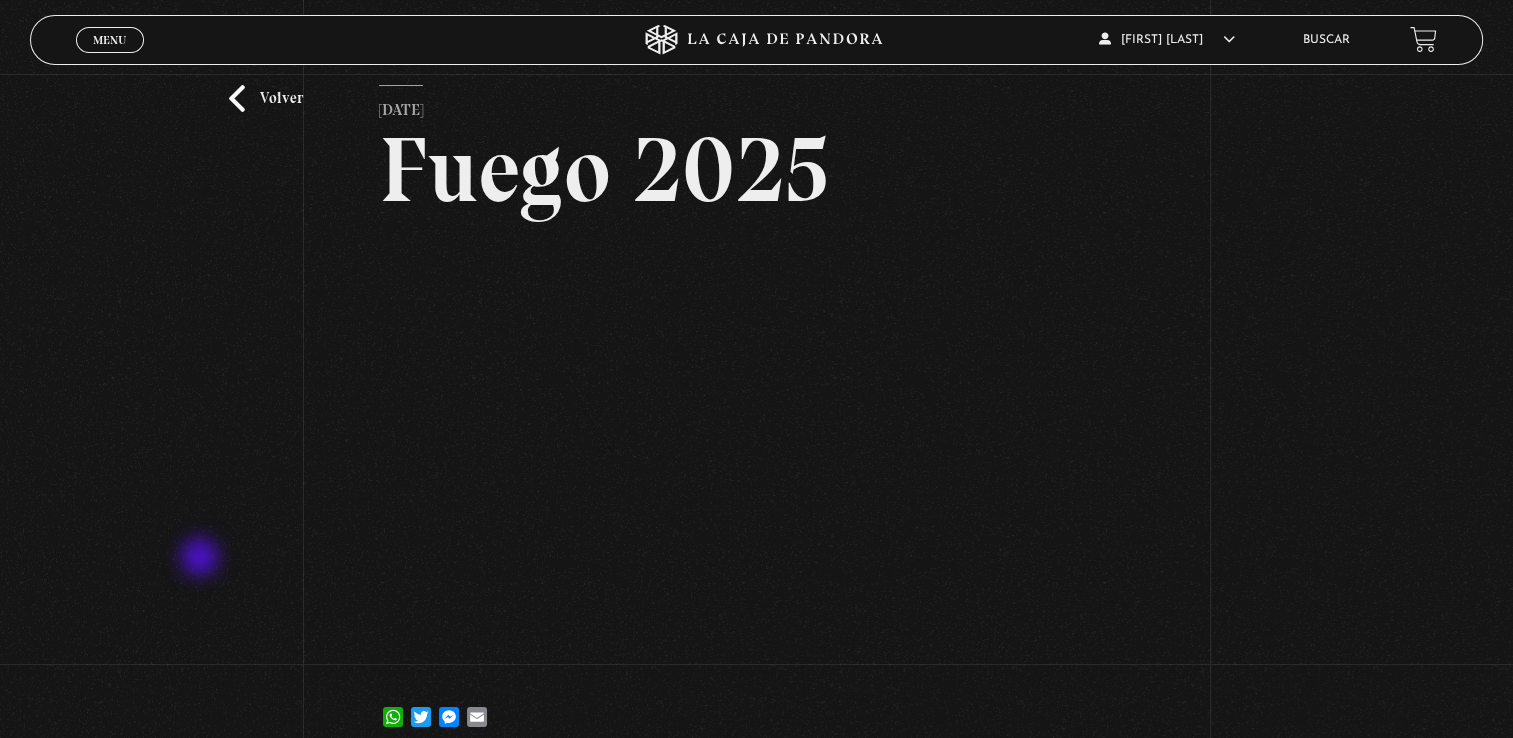 click on "Volver
[DATE]
Fuego 2025
WhatsApp Twitter Messenger Email" at bounding box center (756, 387) 